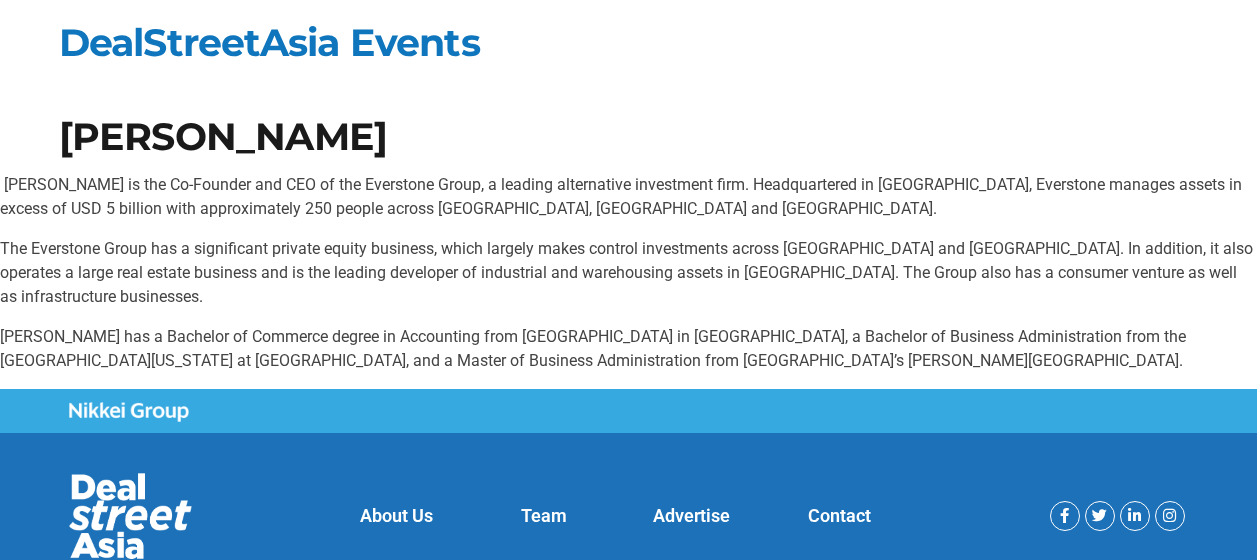 scroll, scrollTop: 51, scrollLeft: 0, axis: vertical 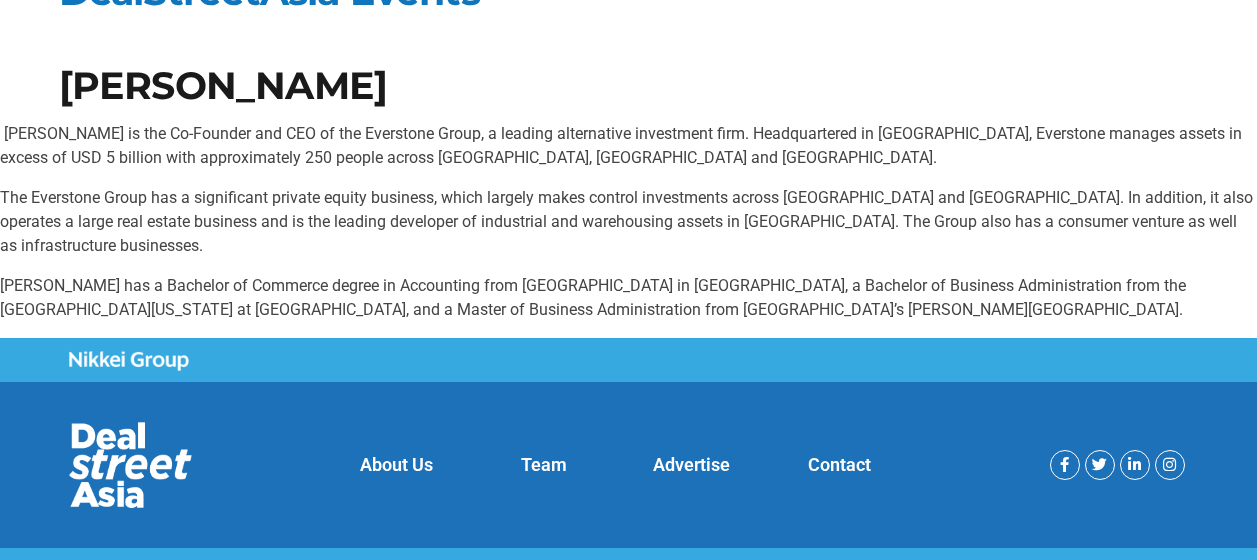 click on "[PERSON_NAME] is the Co-Founder and CEO of the Everstone Group, a leading alternative investment firm. Headquartered in [GEOGRAPHIC_DATA], Everstone manages assets in excess of USD 5 billion with approximately 250 people across [GEOGRAPHIC_DATA], [GEOGRAPHIC_DATA] and [GEOGRAPHIC_DATA]." at bounding box center (628, 146) 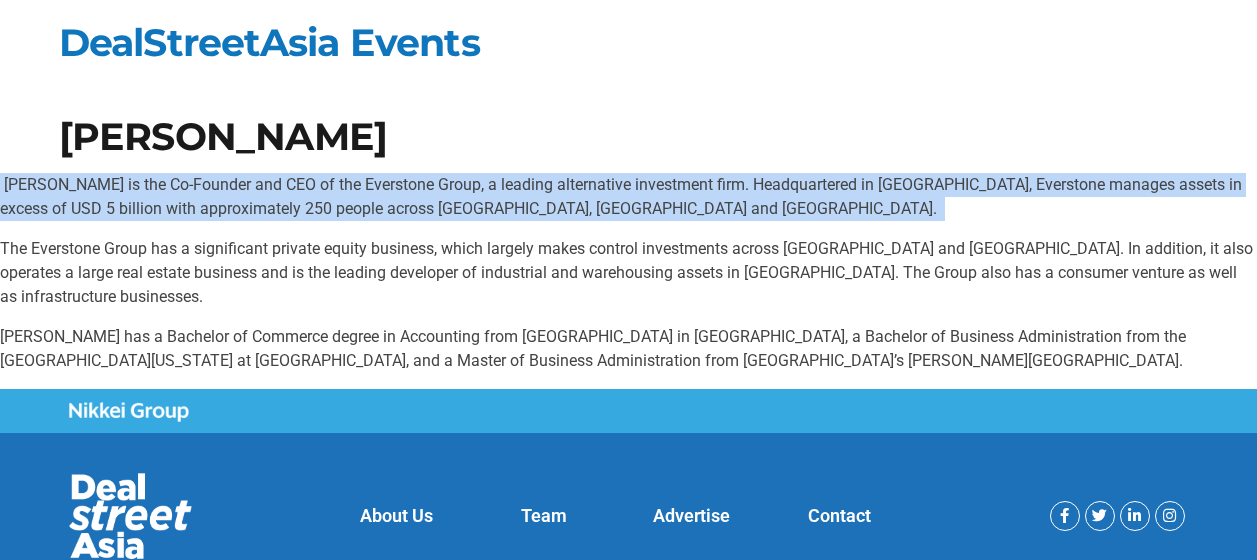 click on "The Everstone Group has a significant private equity business, which largely makes control investments across [GEOGRAPHIC_DATA] and [GEOGRAPHIC_DATA]. In addition, it also operates a large real estate business and is the leading developer of industrial and warehousing assets in [GEOGRAPHIC_DATA]. The Group also has a consumer venture as well as infrastructure businesses." at bounding box center (628, 273) 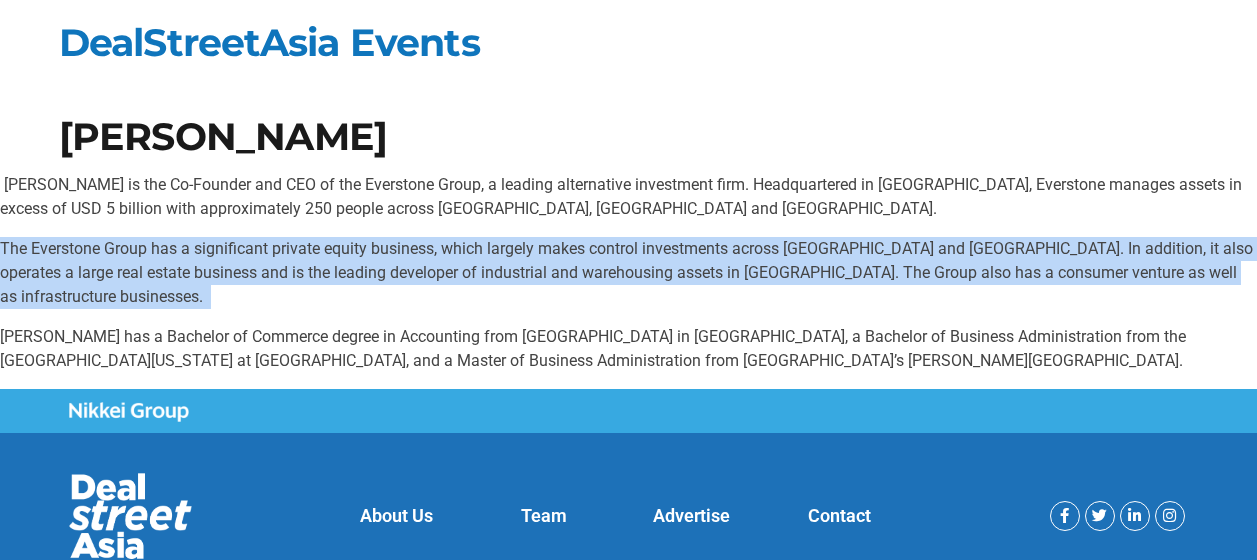 click on "[PERSON_NAME] is the Co-Founder and CEO of the Everstone Group, a leading alternative investment firm. Headquartered in [GEOGRAPHIC_DATA], Everstone manages assets in excess of USD 5 billion with approximately 250 people across [GEOGRAPHIC_DATA], [GEOGRAPHIC_DATA] and [GEOGRAPHIC_DATA]." at bounding box center (628, 197) 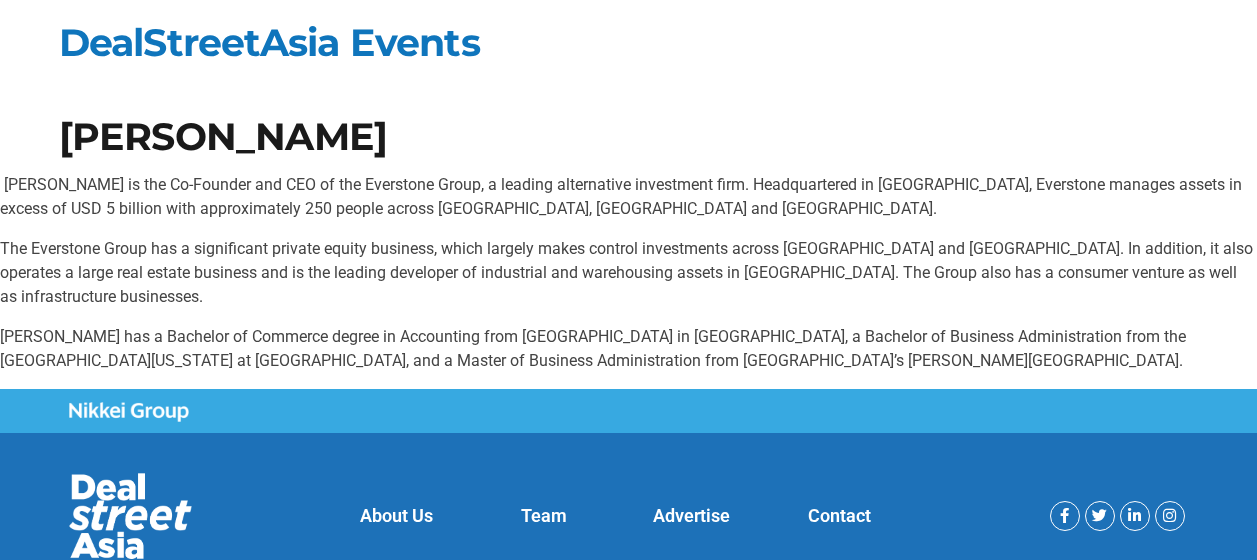 click on "The Everstone Group has a significant private equity business, which largely makes control investments across [GEOGRAPHIC_DATA] and [GEOGRAPHIC_DATA]. In addition, it also operates a large real estate business and is the leading developer of industrial and warehousing assets in [GEOGRAPHIC_DATA]. The Group also has a consumer venture as well as infrastructure businesses." at bounding box center (628, 273) 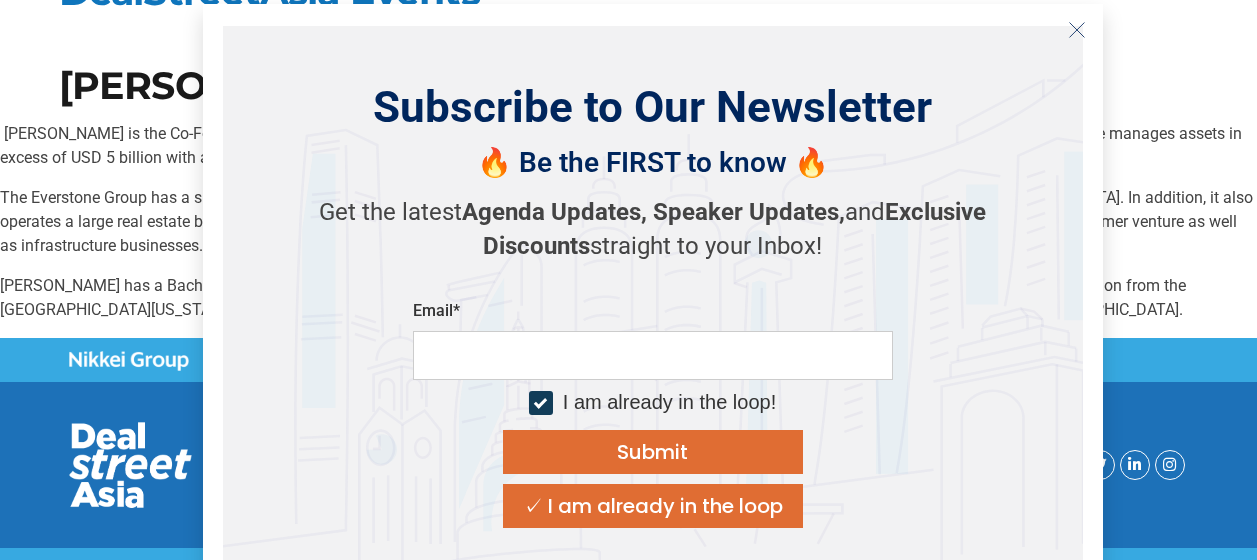 scroll, scrollTop: 0, scrollLeft: 0, axis: both 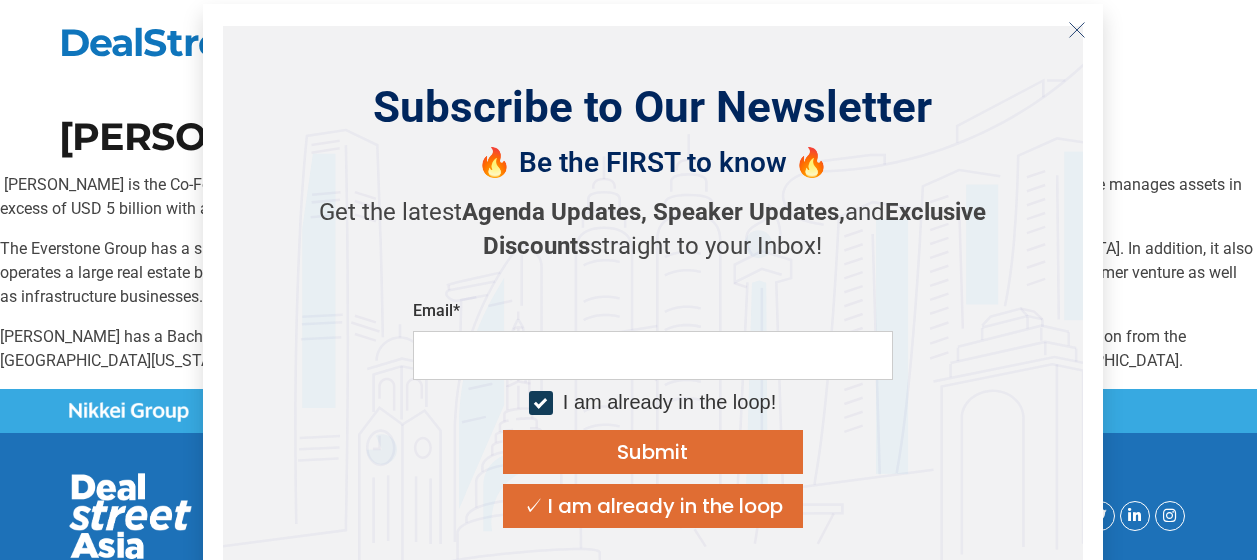 click 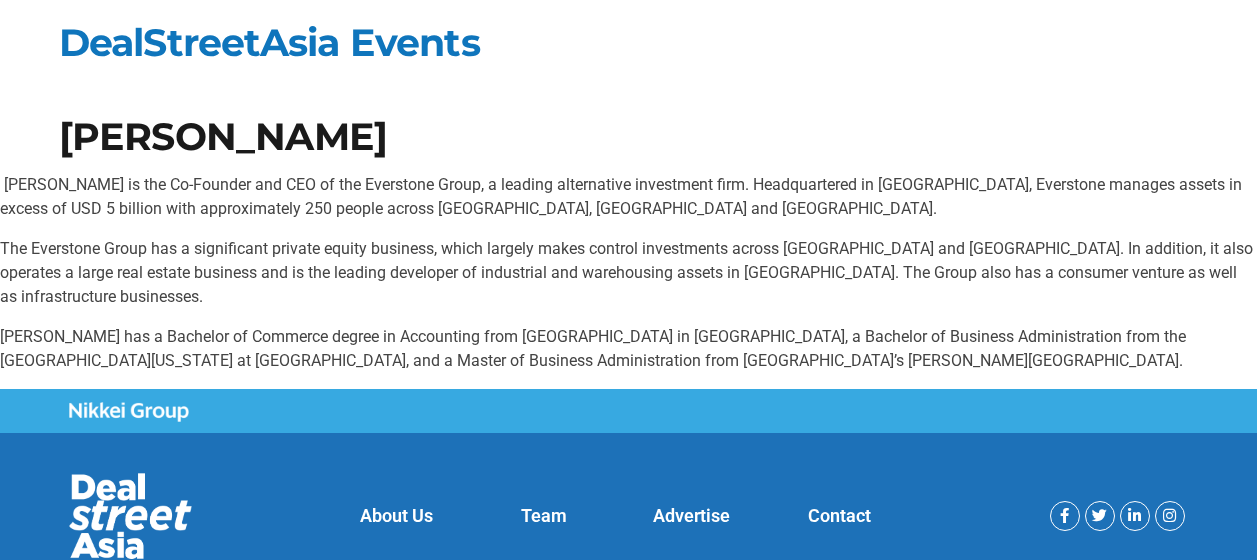 click on "The Everstone Group has a significant private equity business, which largely makes control investments across [GEOGRAPHIC_DATA] and [GEOGRAPHIC_DATA]. In addition, it also operates a large real estate business and is the leading developer of industrial and warehousing assets in [GEOGRAPHIC_DATA]. The Group also has a consumer venture as well as infrastructure businesses." at bounding box center [628, 273] 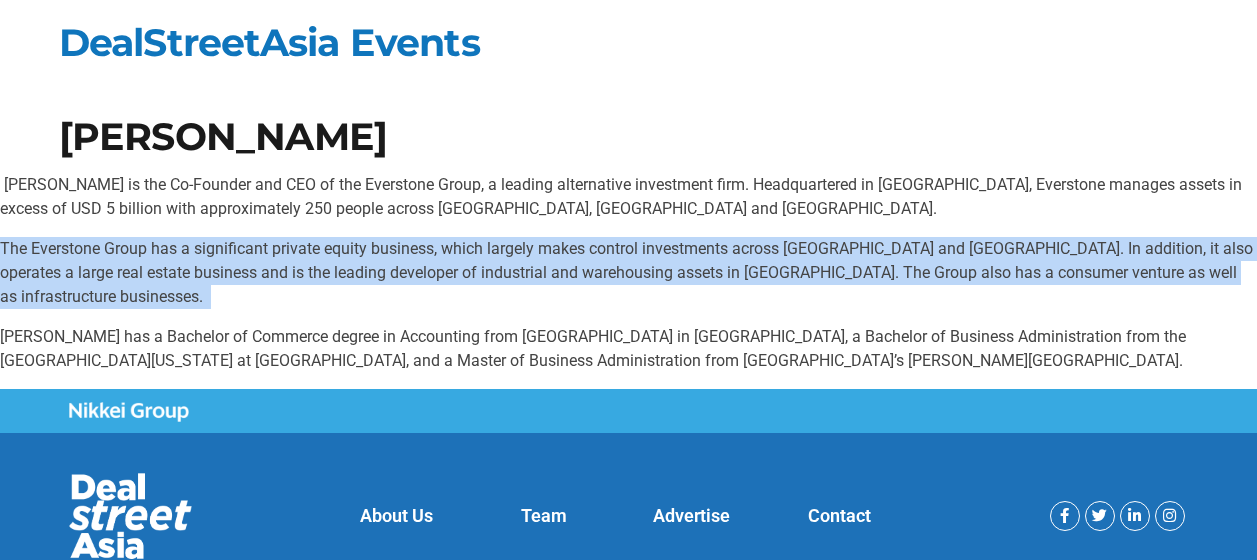 click on "The Everstone Group has a significant private equity business, which largely makes control investments across [GEOGRAPHIC_DATA] and [GEOGRAPHIC_DATA]. In addition, it also operates a large real estate business and is the leading developer of industrial and warehousing assets in [GEOGRAPHIC_DATA]. The Group also has a consumer venture as well as infrastructure businesses." at bounding box center [628, 273] 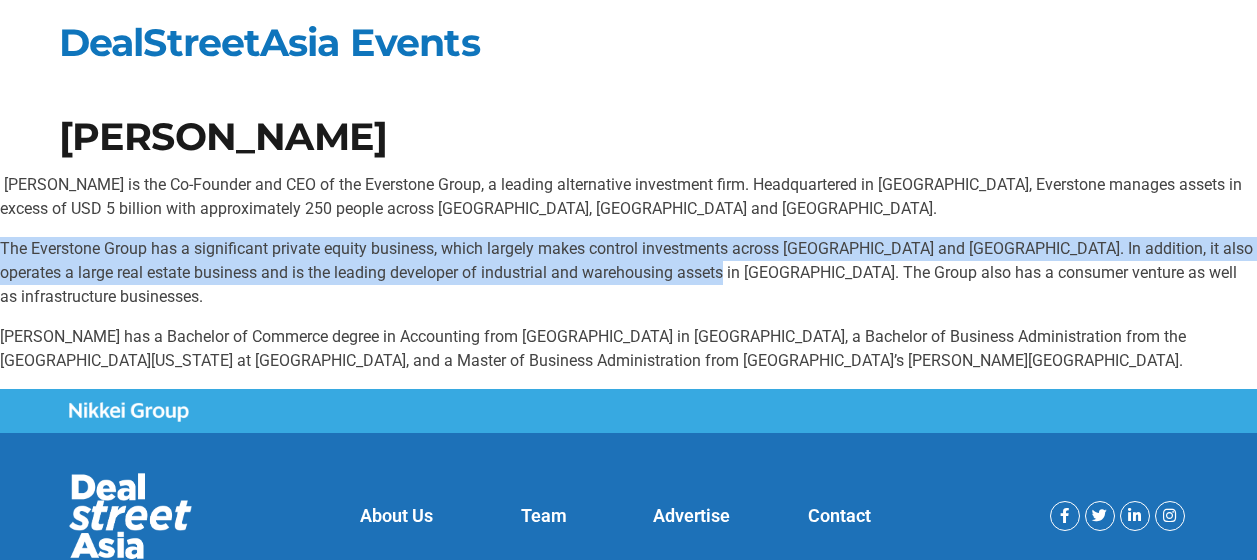 click on "The Everstone Group has a significant private equity business, which largely makes control investments across [GEOGRAPHIC_DATA] and [GEOGRAPHIC_DATA]. In addition, it also operates a large real estate business and is the leading developer of industrial and warehousing assets in [GEOGRAPHIC_DATA]. The Group also has a consumer venture as well as infrastructure businesses." at bounding box center [628, 273] 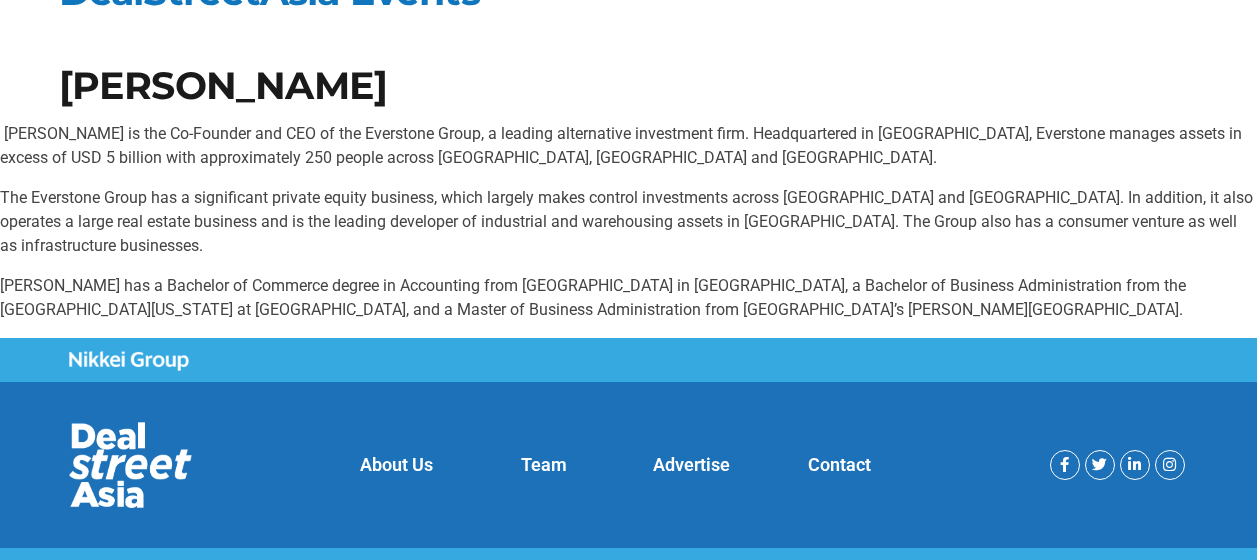 scroll, scrollTop: 0, scrollLeft: 0, axis: both 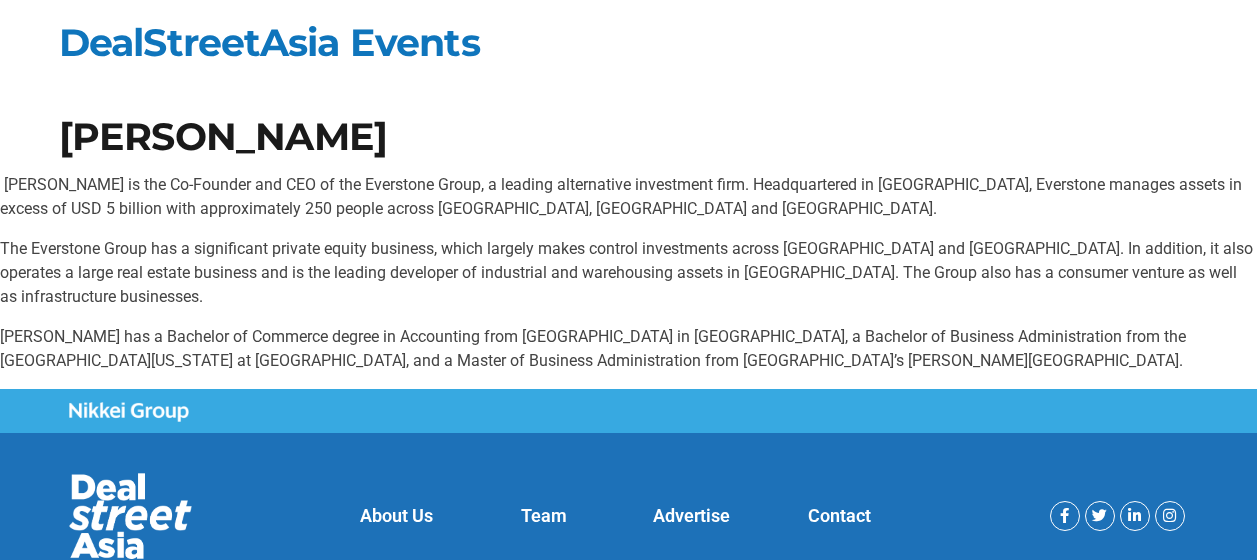 click on "[PERSON_NAME] has a Bachelor of Commerce degree in Accounting from [GEOGRAPHIC_DATA] in [GEOGRAPHIC_DATA], a Bachelor of Business Administration from the [GEOGRAPHIC_DATA][US_STATE] at [GEOGRAPHIC_DATA], and a Master of Business Administration from [GEOGRAPHIC_DATA]’s [PERSON_NAME][GEOGRAPHIC_DATA]." at bounding box center (628, 349) 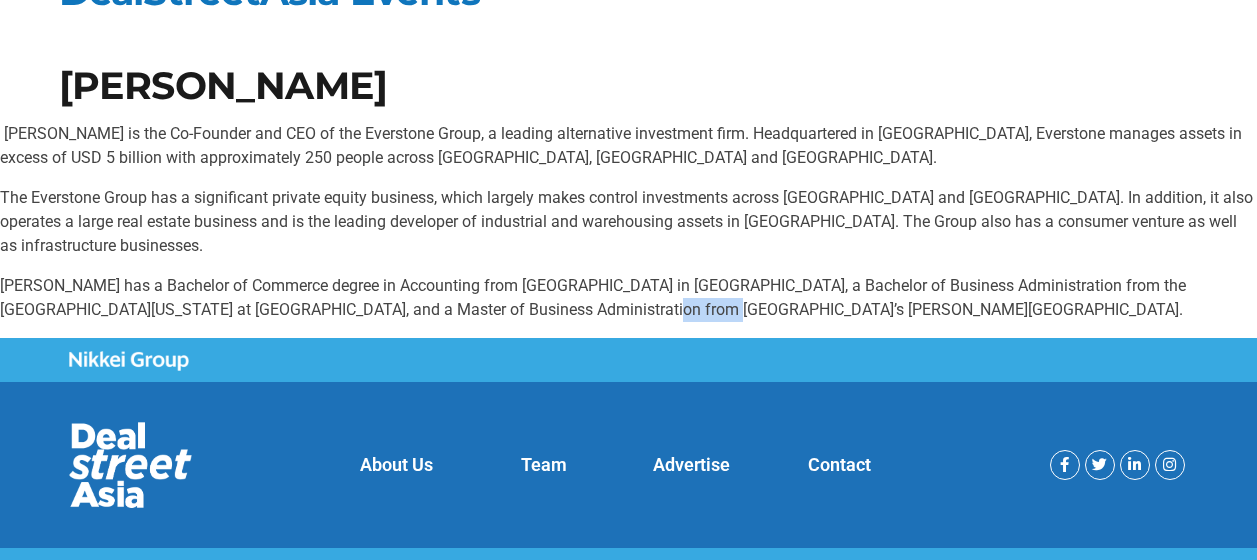 click on "[PERSON_NAME] has a Bachelor of Commerce degree in Accounting from [GEOGRAPHIC_DATA] in [GEOGRAPHIC_DATA], a Bachelor of Business Administration from the [GEOGRAPHIC_DATA][US_STATE] at [GEOGRAPHIC_DATA], and a Master of Business Administration from [GEOGRAPHIC_DATA]’s [PERSON_NAME][GEOGRAPHIC_DATA]." at bounding box center (628, 298) 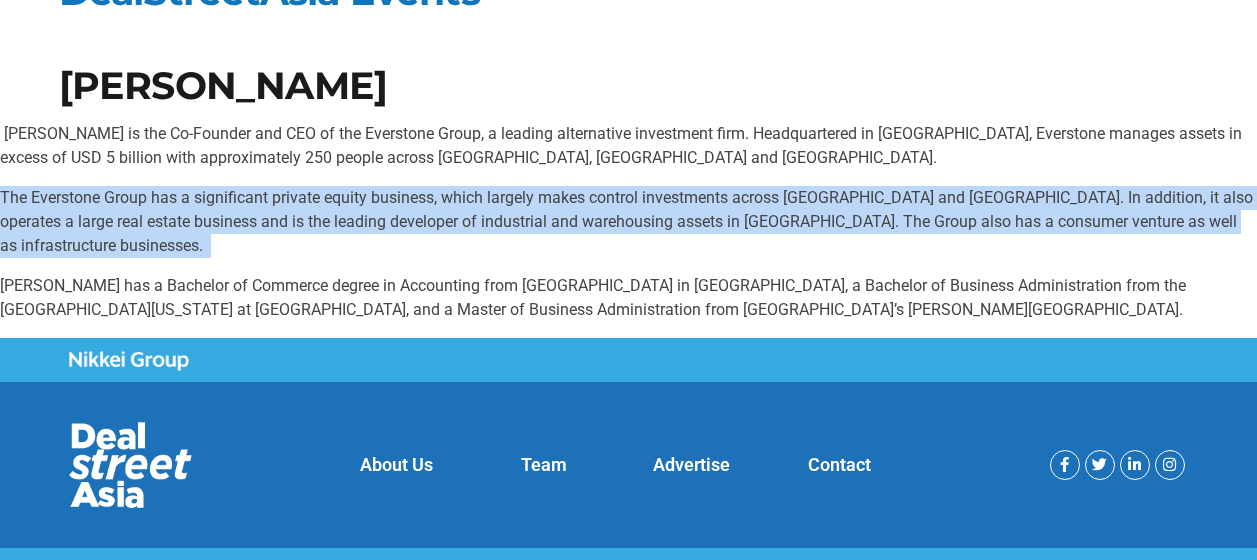 click on "[PERSON_NAME] is the Co-Founder and CEO of the Everstone Group, a leading alternative investment firm. Headquartered in [GEOGRAPHIC_DATA], Everstone manages assets in excess of USD 5 billion with approximately 250 people across [GEOGRAPHIC_DATA], [GEOGRAPHIC_DATA] and [GEOGRAPHIC_DATA]." at bounding box center (628, 146) 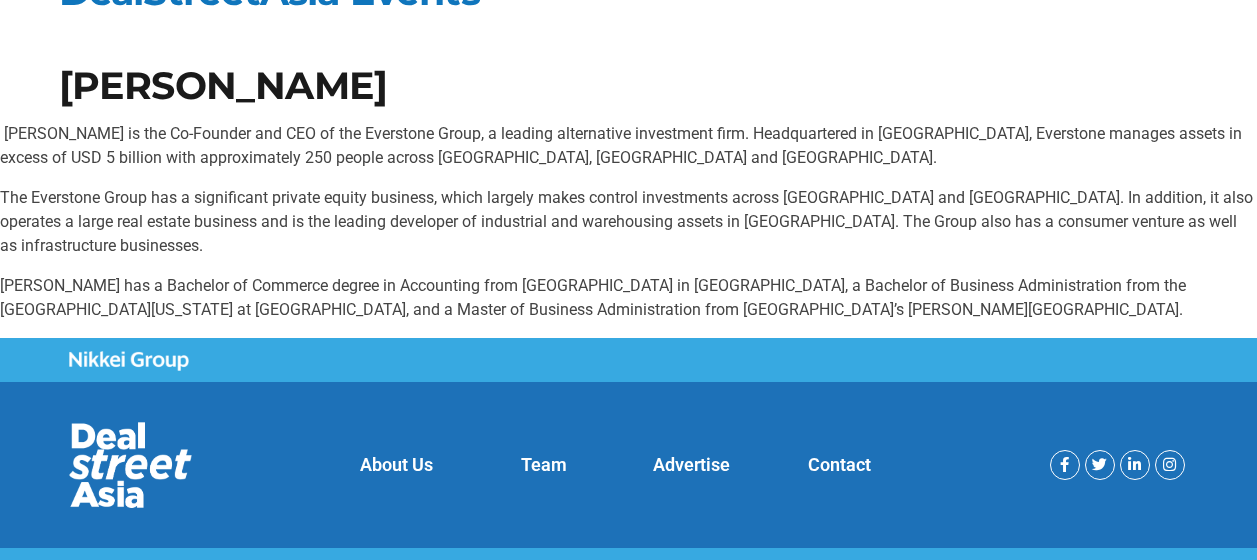 scroll, scrollTop: 0, scrollLeft: 0, axis: both 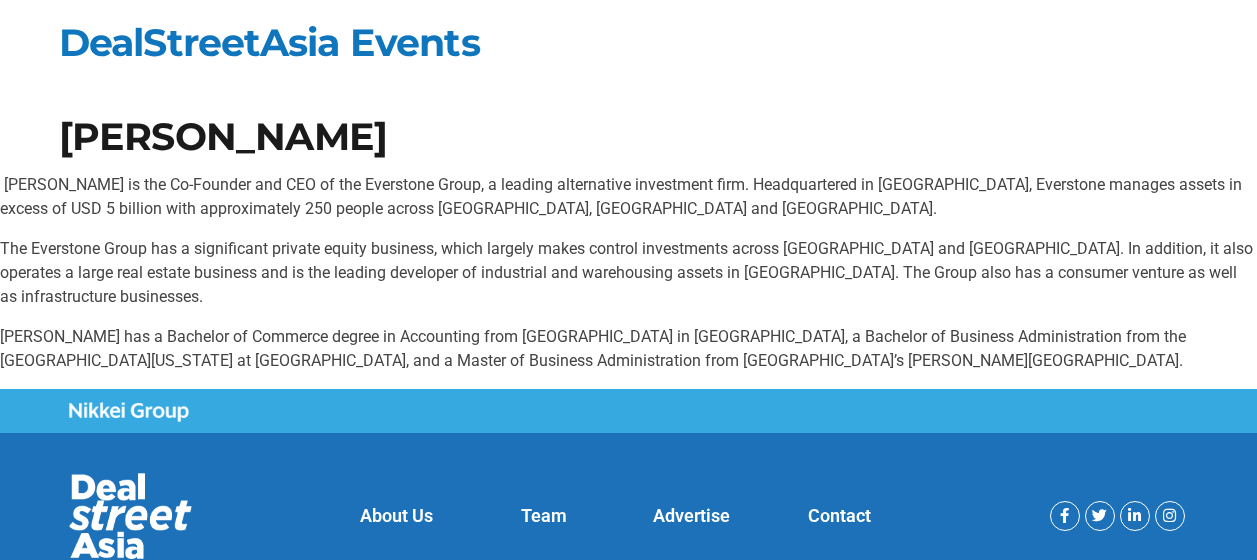 click on "[PERSON_NAME] is the Co-Founder and CEO of the Everstone Group, a leading alternative investment firm. Headquartered in [GEOGRAPHIC_DATA], Everstone manages assets in excess of USD 5 billion with approximately 250 people across [GEOGRAPHIC_DATA], [GEOGRAPHIC_DATA] and [GEOGRAPHIC_DATA]." at bounding box center [628, 197] 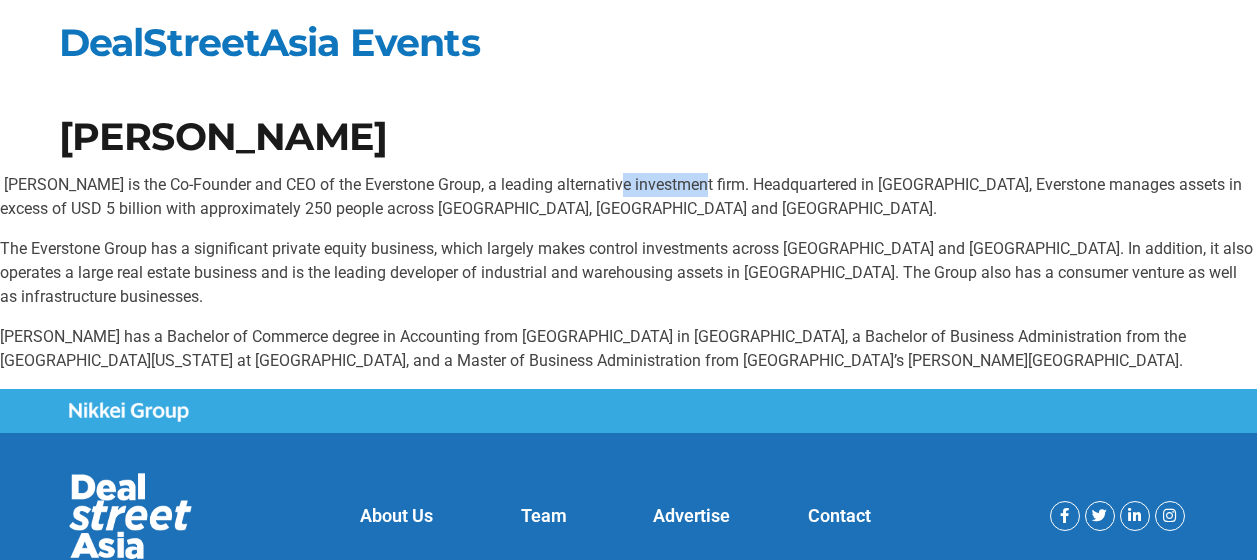click on "[PERSON_NAME] is the Co-Founder and CEO of the Everstone Group, a leading alternative investment firm. Headquartered in [GEOGRAPHIC_DATA], Everstone manages assets in excess of USD 5 billion with approximately 250 people across [GEOGRAPHIC_DATA], [GEOGRAPHIC_DATA] and [GEOGRAPHIC_DATA]." at bounding box center [628, 197] 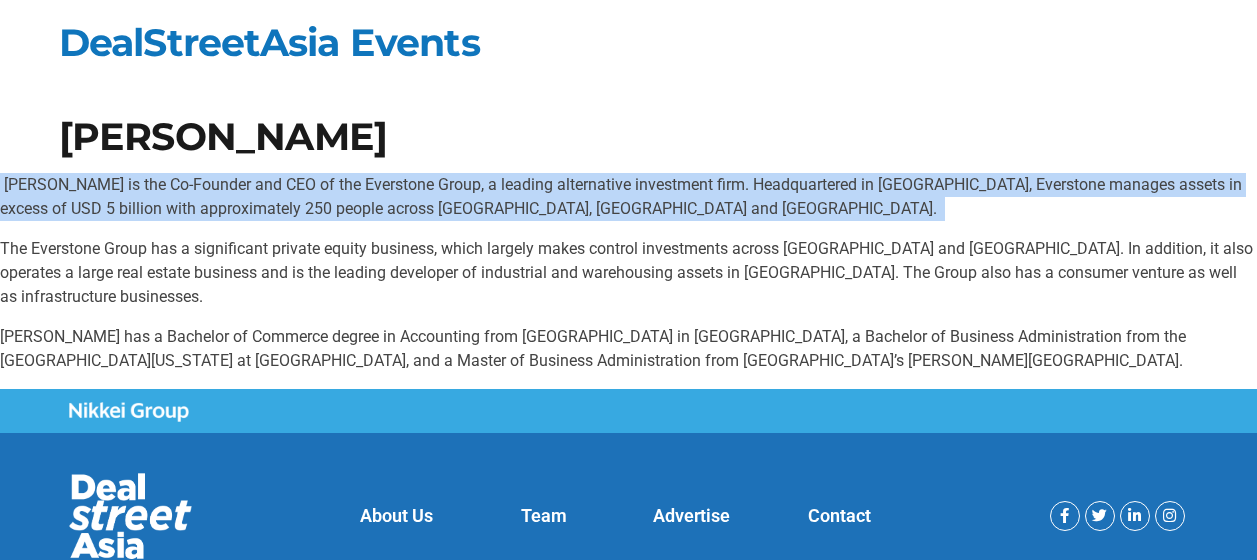 click on "The Everstone Group has a significant private equity business, which largely makes control investments across [GEOGRAPHIC_DATA] and [GEOGRAPHIC_DATA]. In addition, it also operates a large real estate business and is the leading developer of industrial and warehousing assets in [GEOGRAPHIC_DATA]. The Group also has a consumer venture as well as infrastructure businesses." at bounding box center [628, 273] 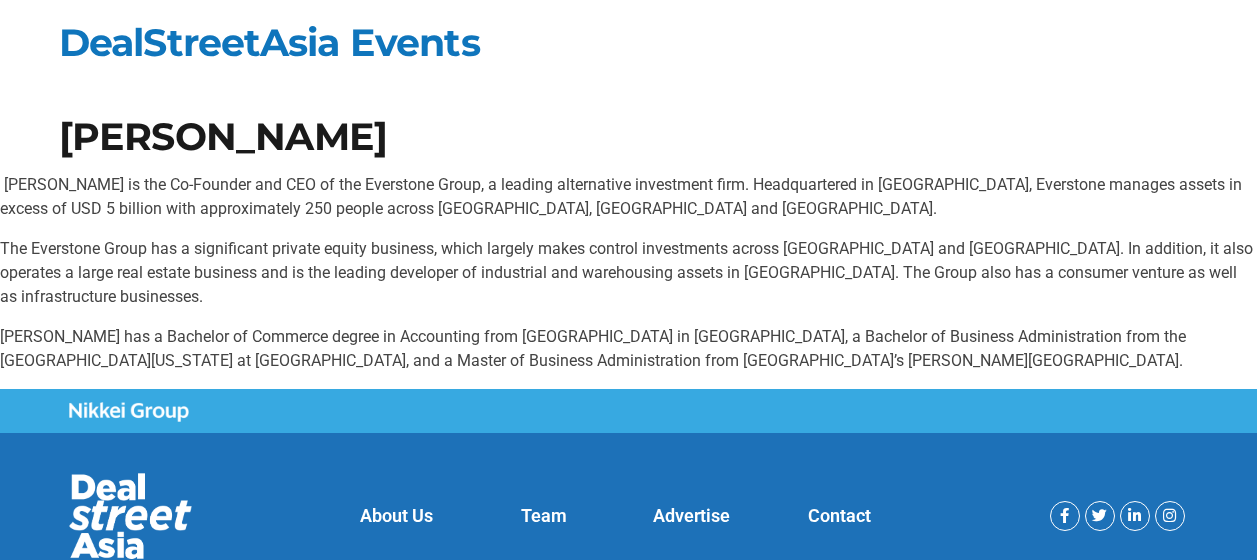 click on "The Everstone Group has a significant private equity business, which largely makes control investments across [GEOGRAPHIC_DATA] and [GEOGRAPHIC_DATA]. In addition, it also operates a large real estate business and is the leading developer of industrial and warehousing assets in [GEOGRAPHIC_DATA]. The Group also has a consumer venture as well as infrastructure businesses." at bounding box center (628, 273) 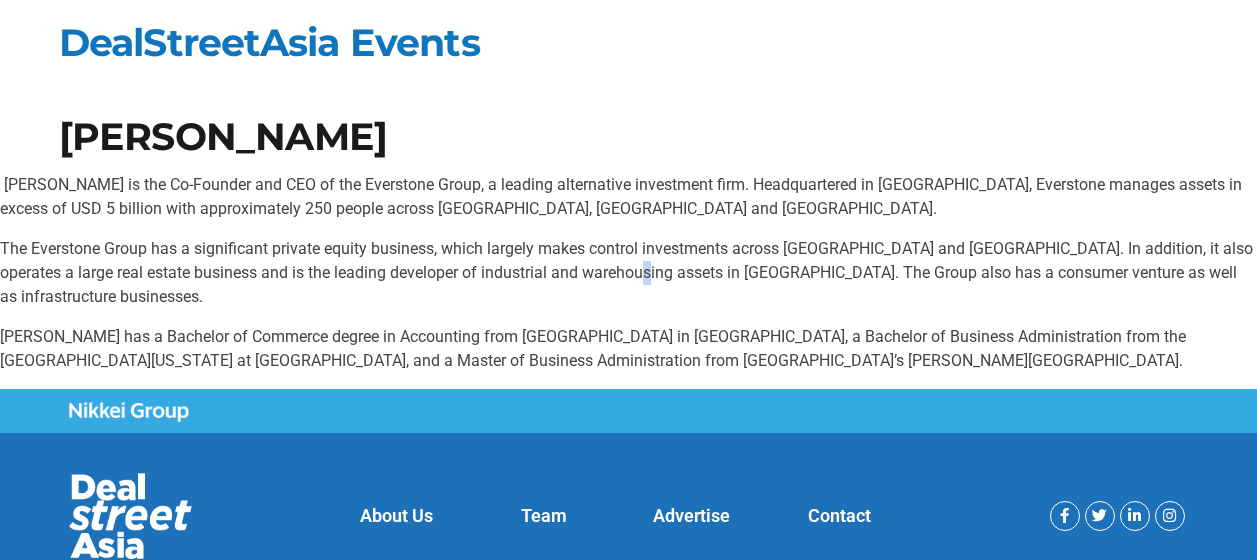 click on "The Everstone Group has a significant private equity business, which largely makes control investments across [GEOGRAPHIC_DATA] and [GEOGRAPHIC_DATA]. In addition, it also operates a large real estate business and is the leading developer of industrial and warehousing assets in [GEOGRAPHIC_DATA]. The Group also has a consumer venture as well as infrastructure businesses." at bounding box center [628, 273] 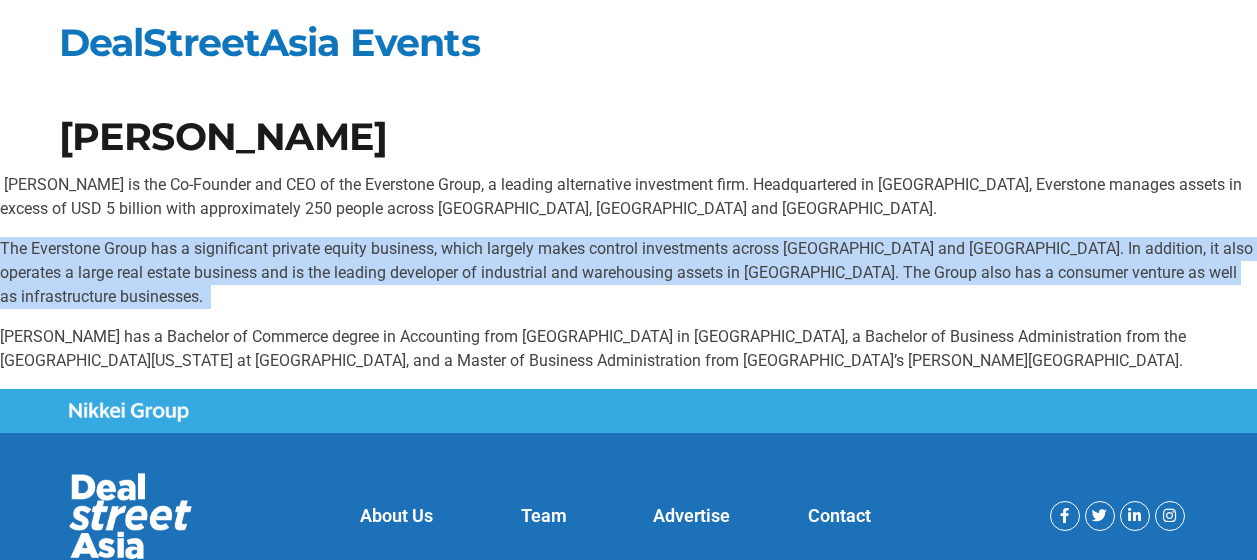 click on "[PERSON_NAME] is the Co-Founder and CEO of the Everstone Group, a leading alternative investment firm. Headquartered in [GEOGRAPHIC_DATA], Everstone manages assets in excess of USD 5 billion with approximately 250 people across [GEOGRAPHIC_DATA], [GEOGRAPHIC_DATA] and [GEOGRAPHIC_DATA]." at bounding box center (628, 197) 